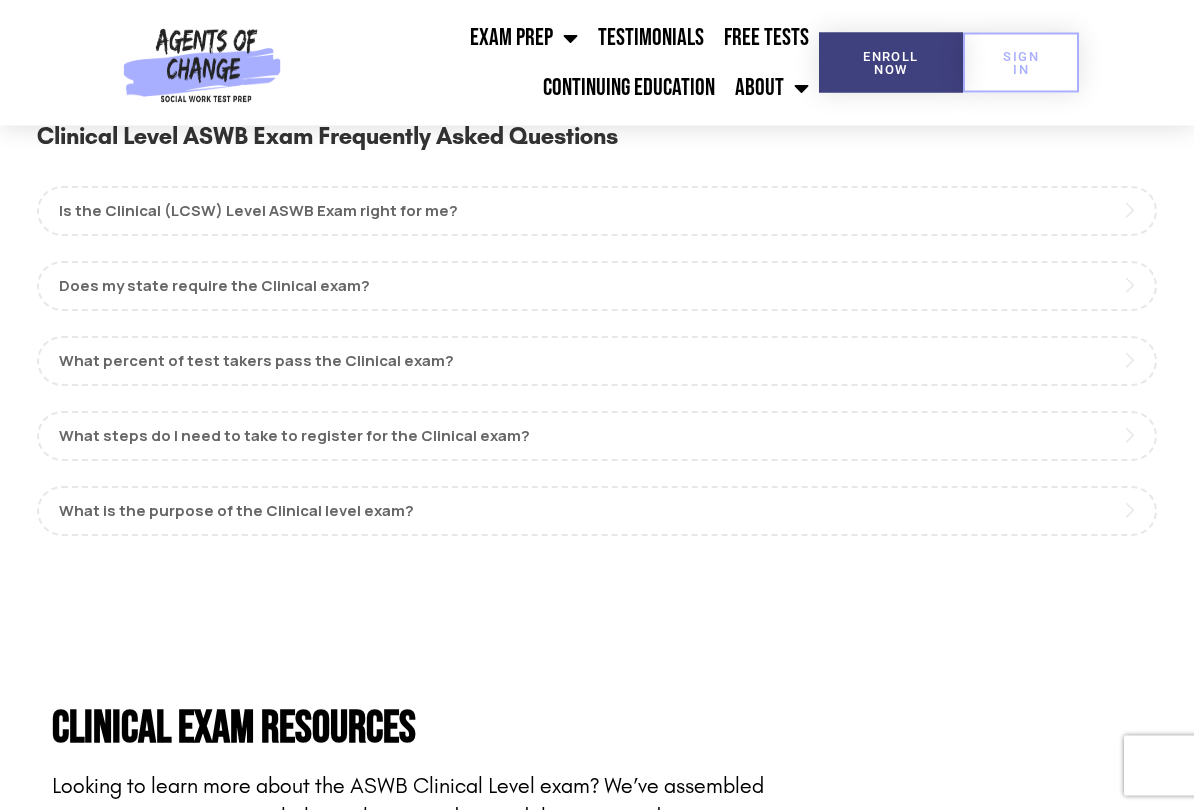 scroll, scrollTop: 1820, scrollLeft: 0, axis: vertical 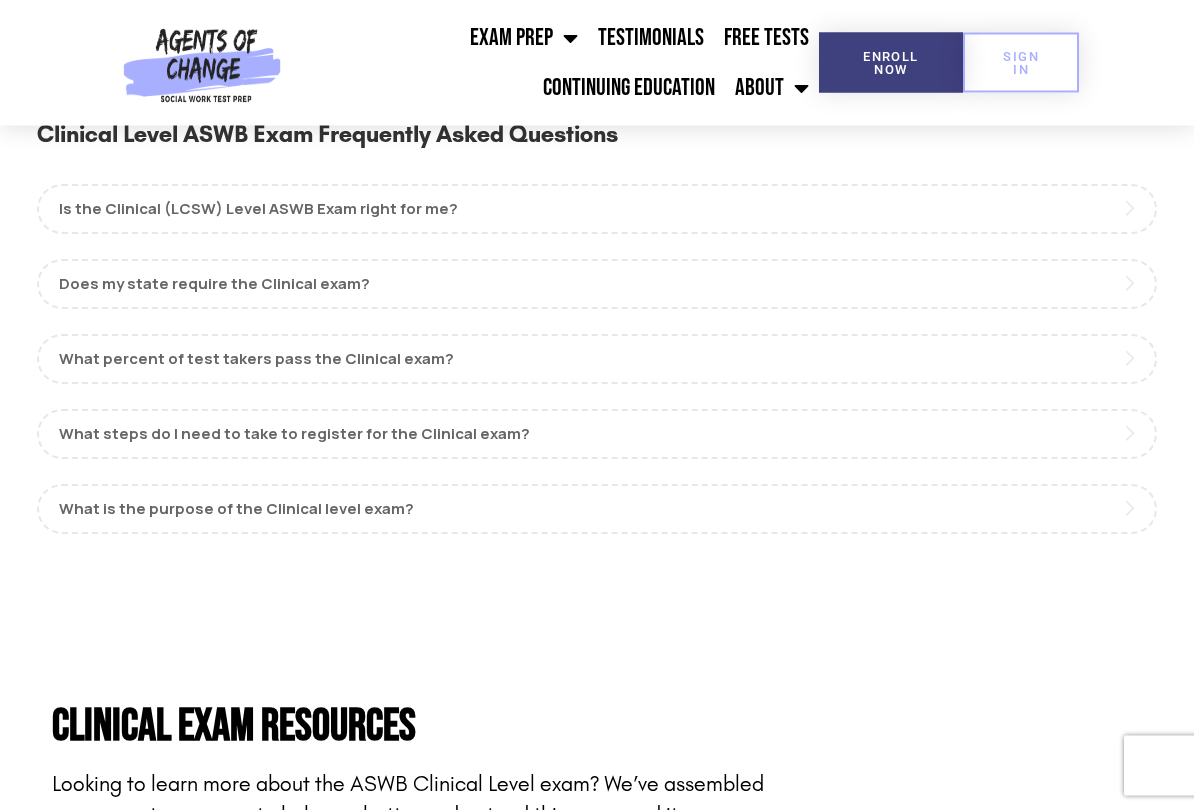 click on "What percent of test takers pass the Clinical exam?" at bounding box center (597, 360) 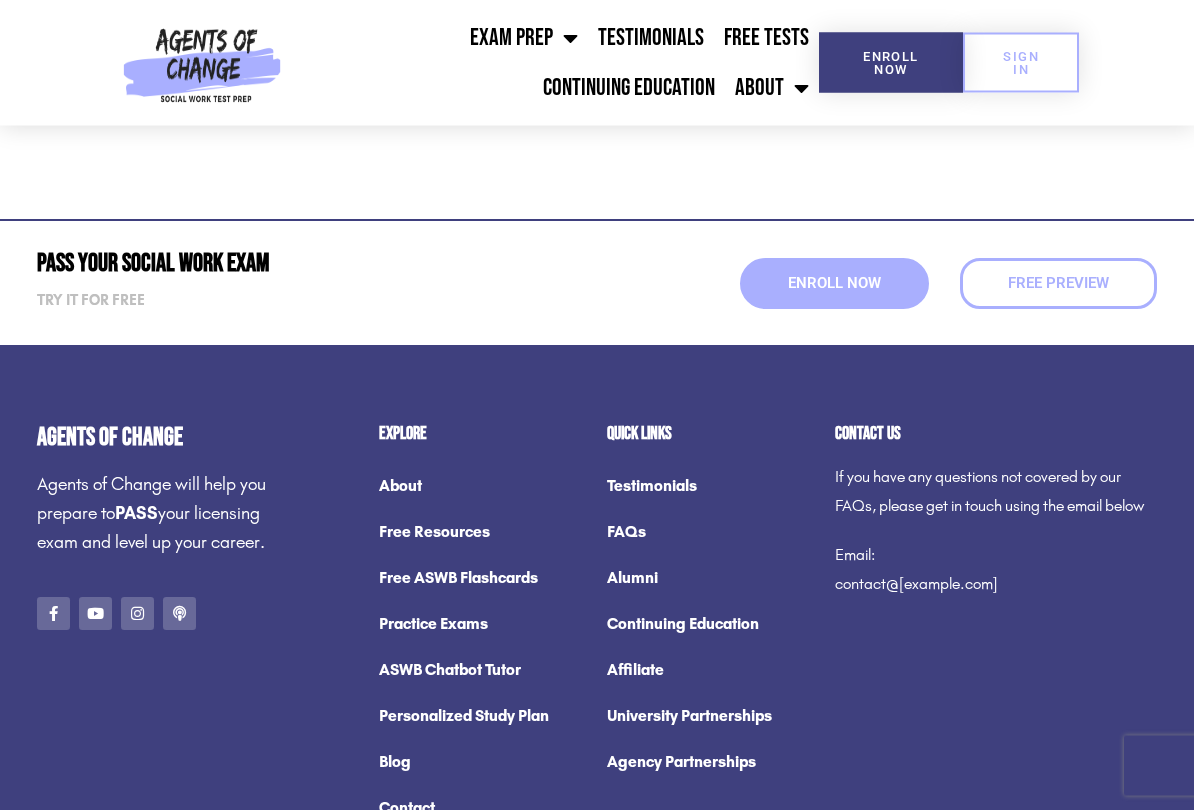 scroll, scrollTop: 7516, scrollLeft: 0, axis: vertical 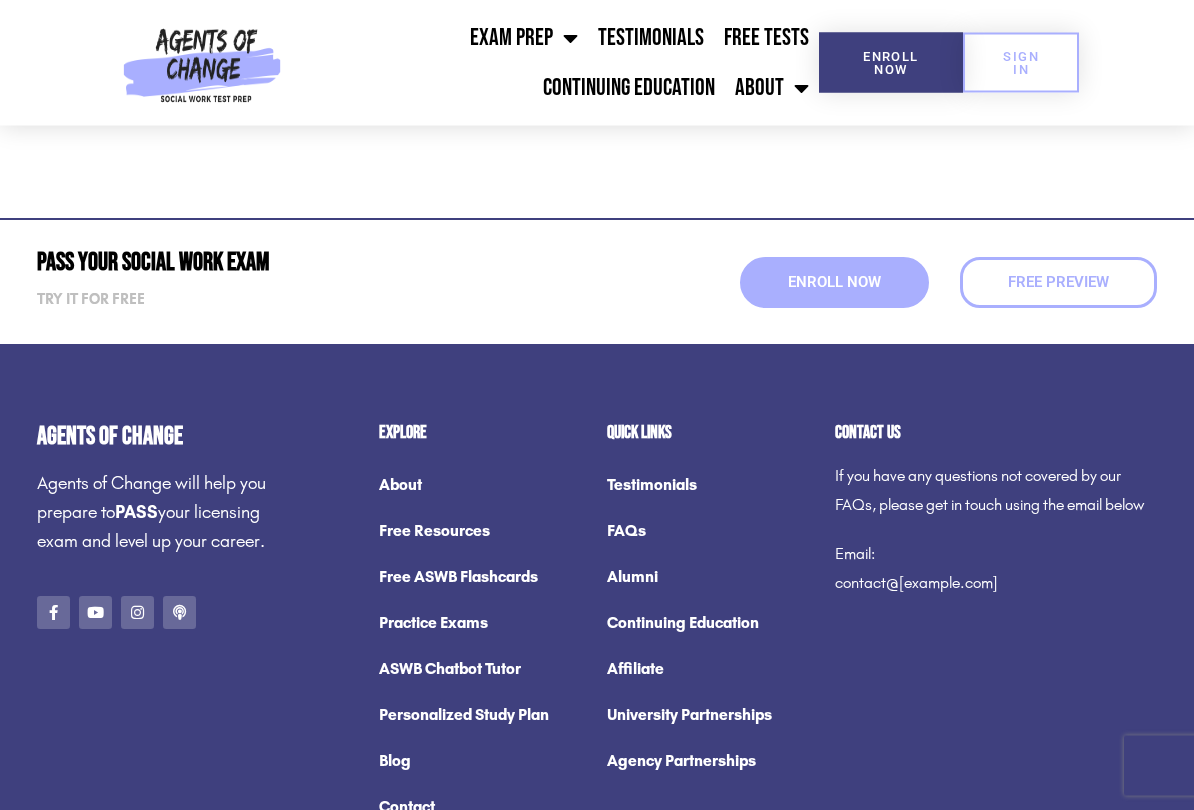 click on "Free Resources" 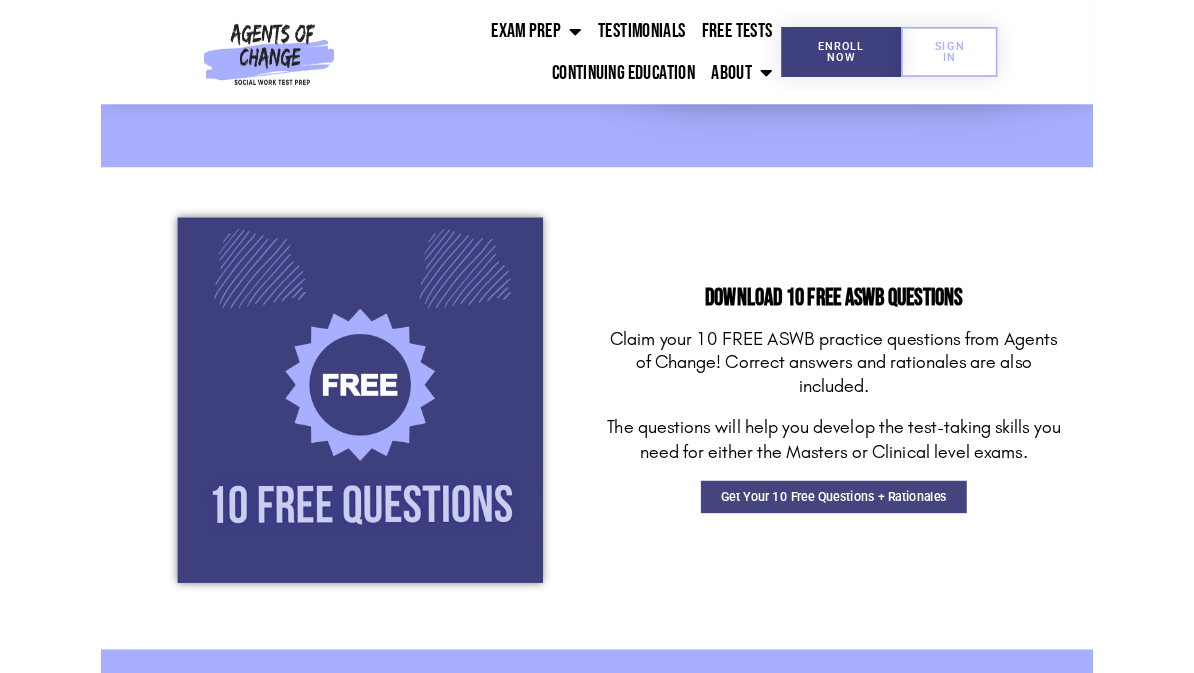 scroll, scrollTop: 1543, scrollLeft: 0, axis: vertical 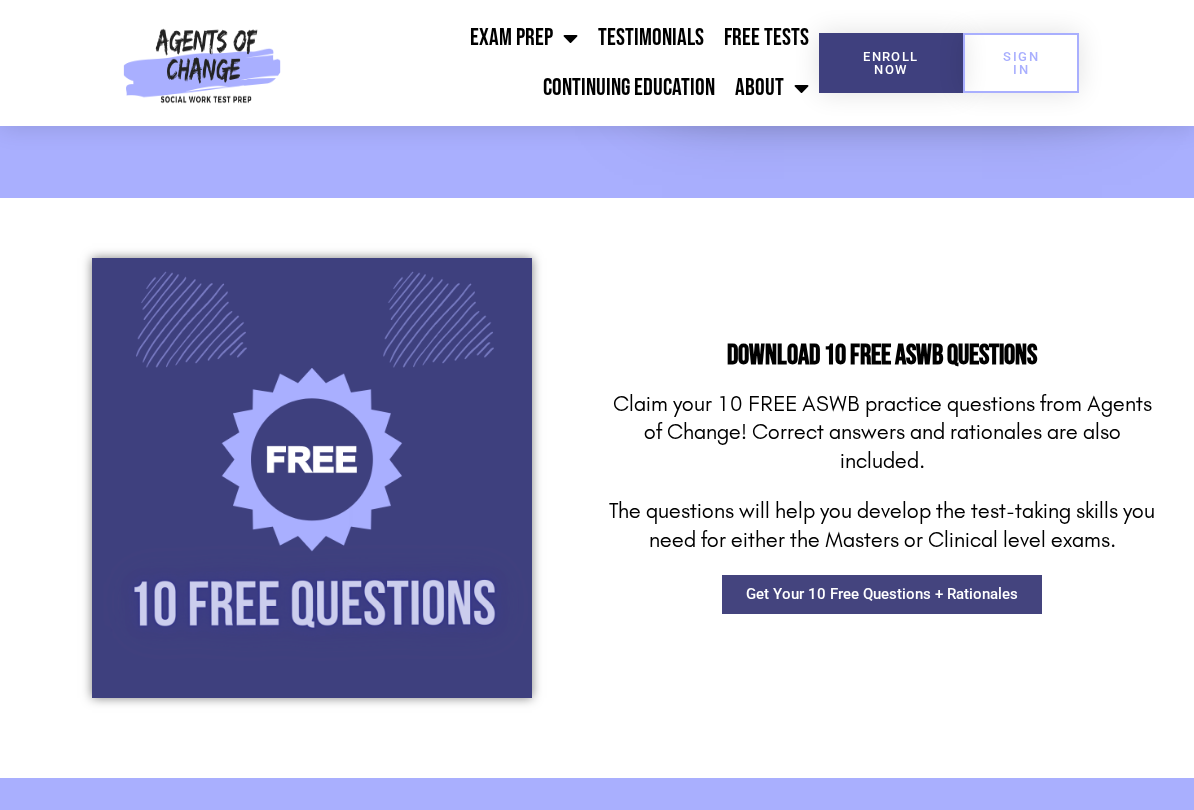 click on "Get Your 10 Free Questions + Rationales" at bounding box center (882, 594) 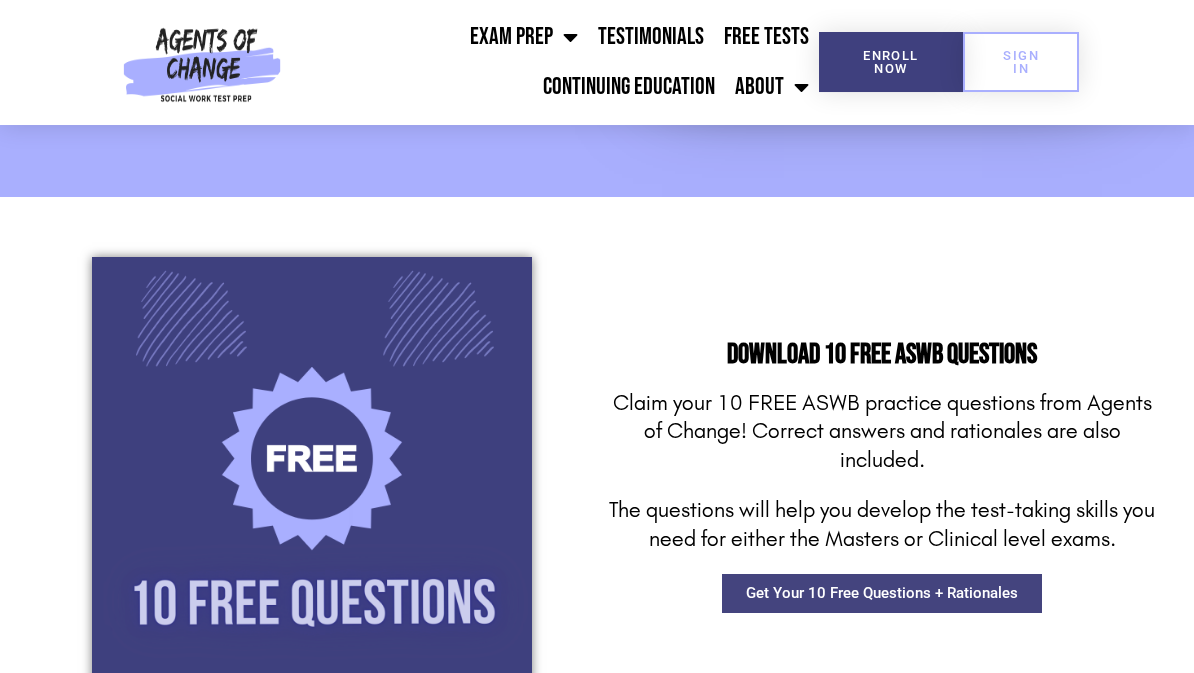 scroll, scrollTop: 1599, scrollLeft: 0, axis: vertical 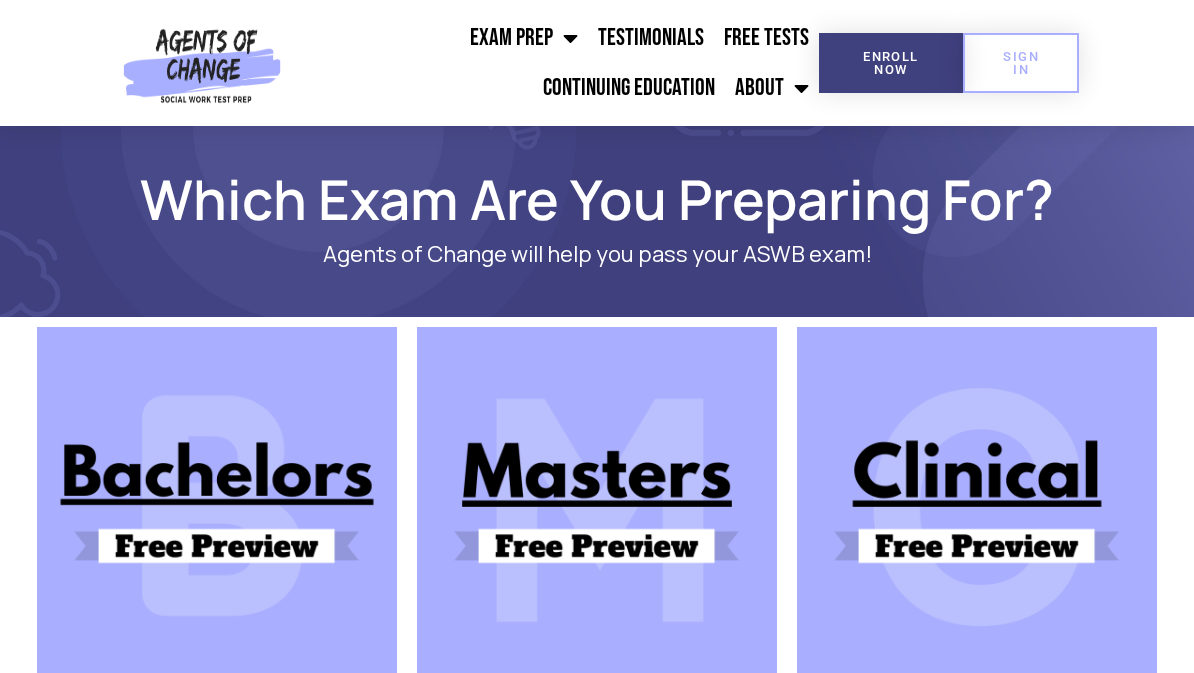 click at bounding box center (977, 507) 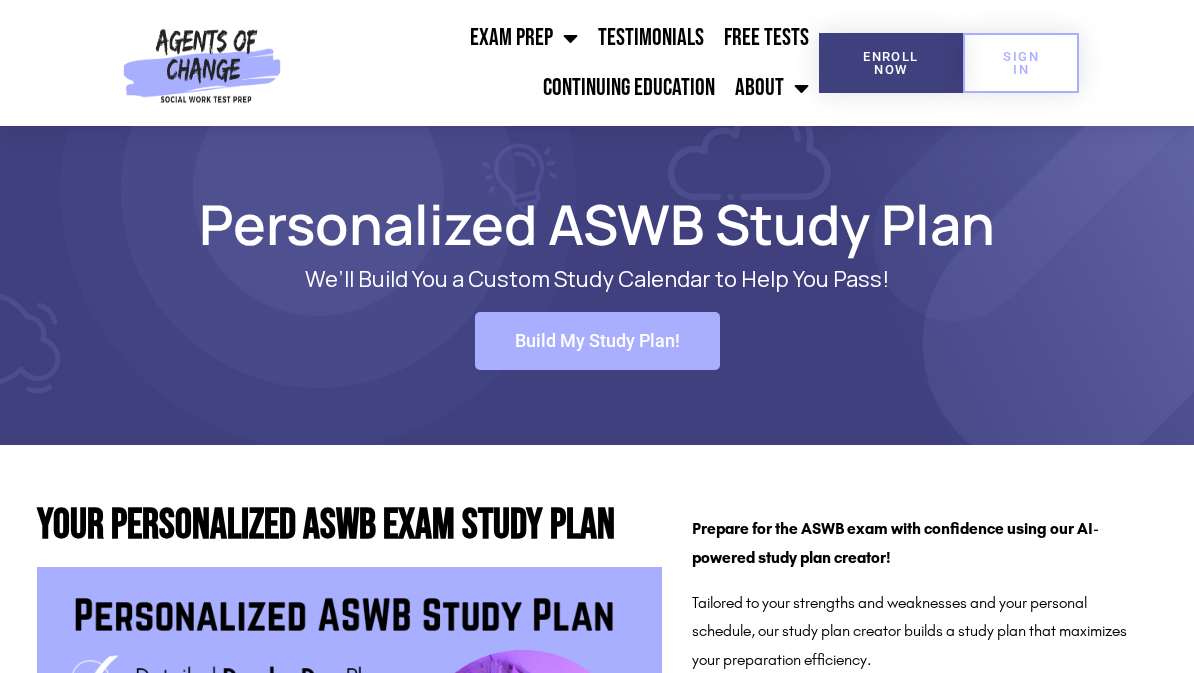 scroll, scrollTop: 0, scrollLeft: 0, axis: both 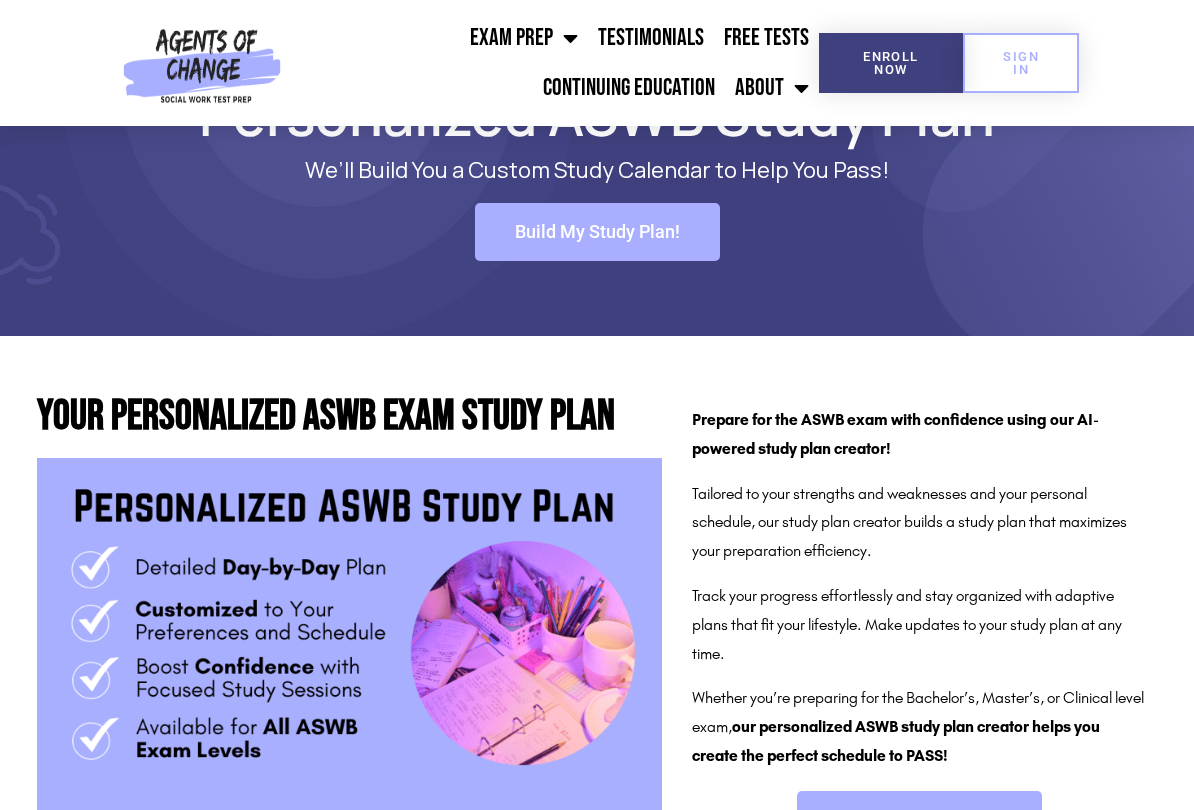 click on "Build My Study Plan!" at bounding box center (597, 232) 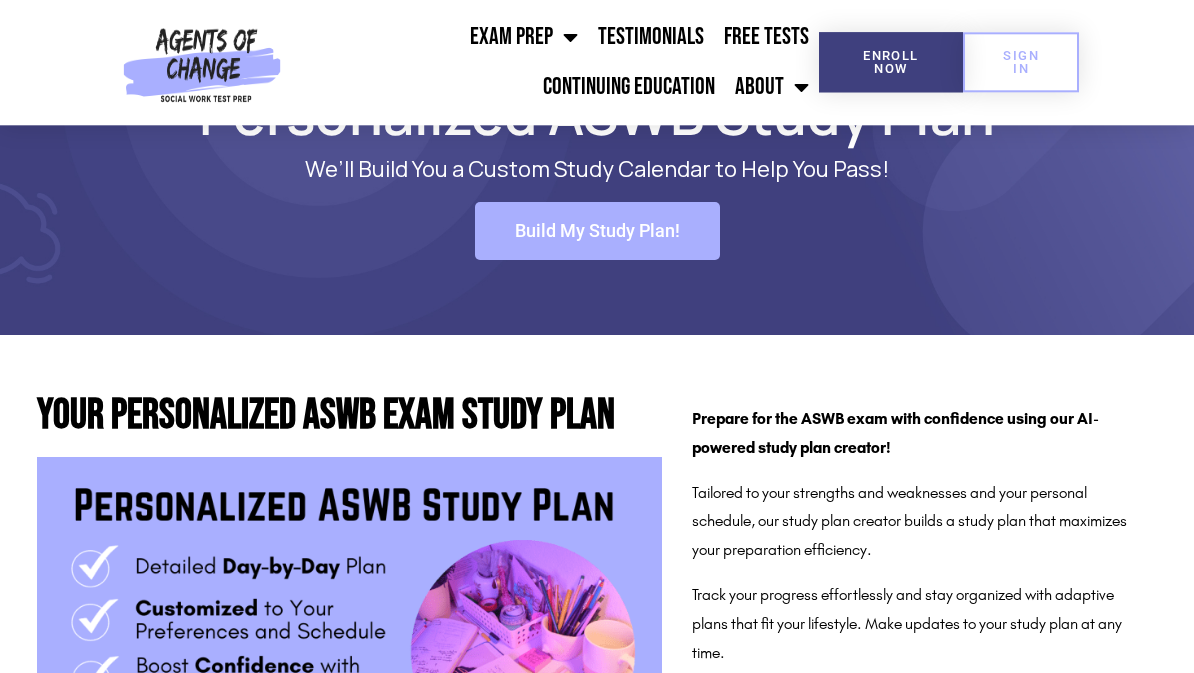 scroll, scrollTop: 165, scrollLeft: 0, axis: vertical 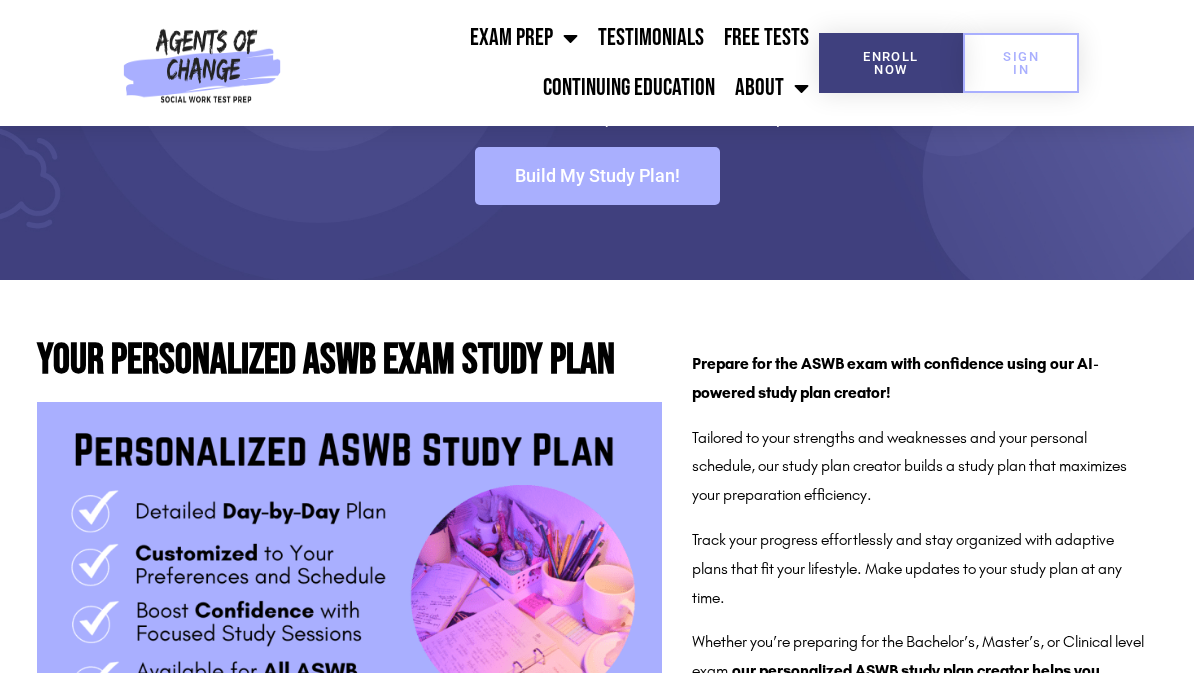 click on "Exam Prep" 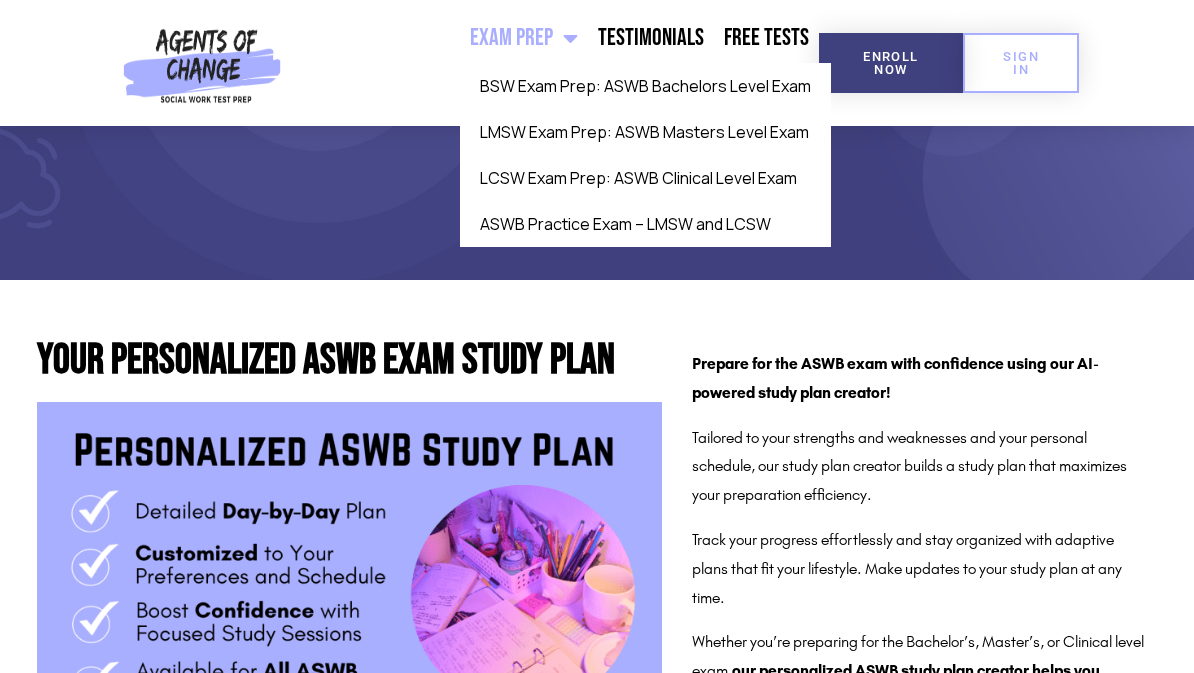 click on "LCSW Exam Prep: ASWB Clinical Level Exam" 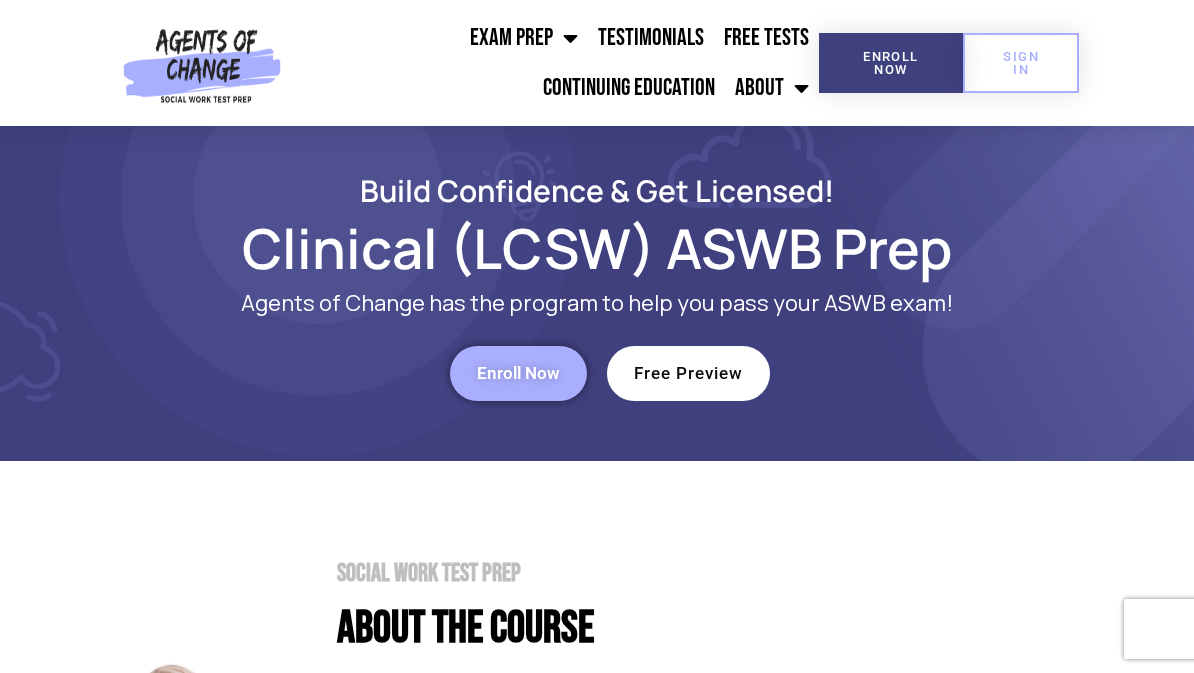scroll, scrollTop: 0, scrollLeft: 0, axis: both 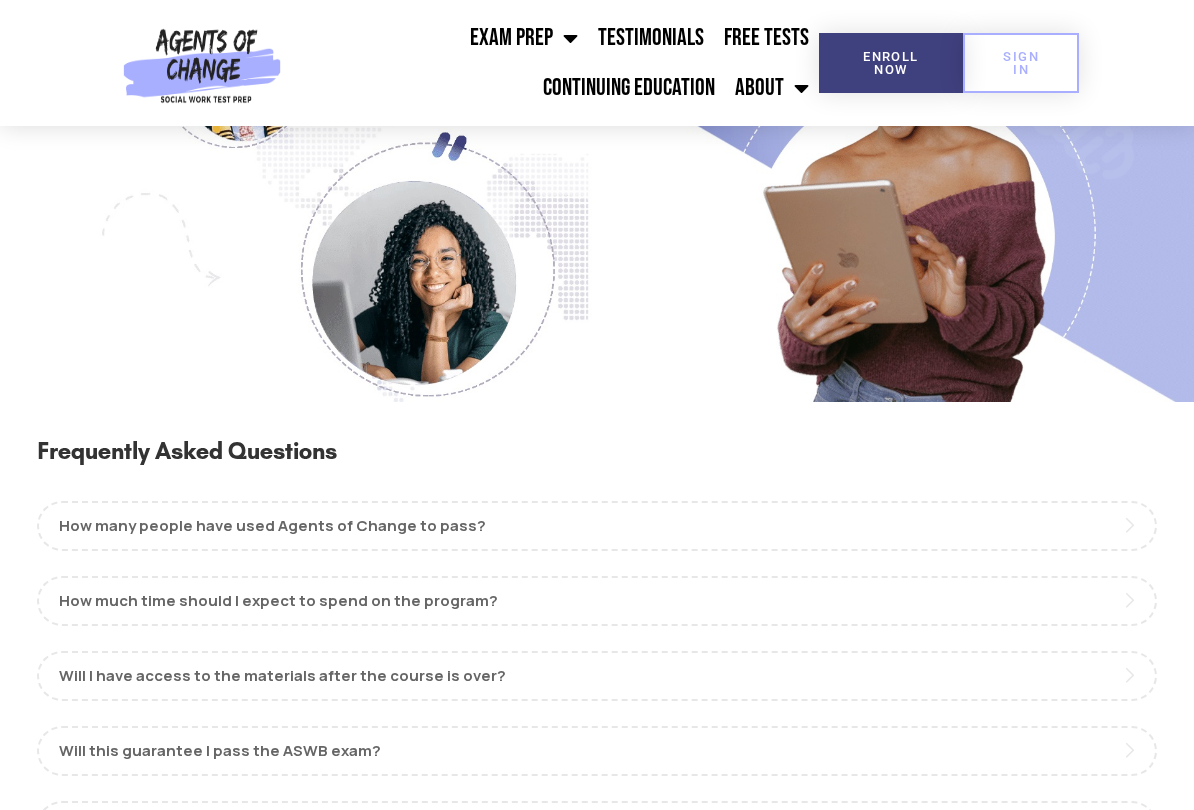 click on "How many people have used Agents of Change to pass?" at bounding box center [597, 526] 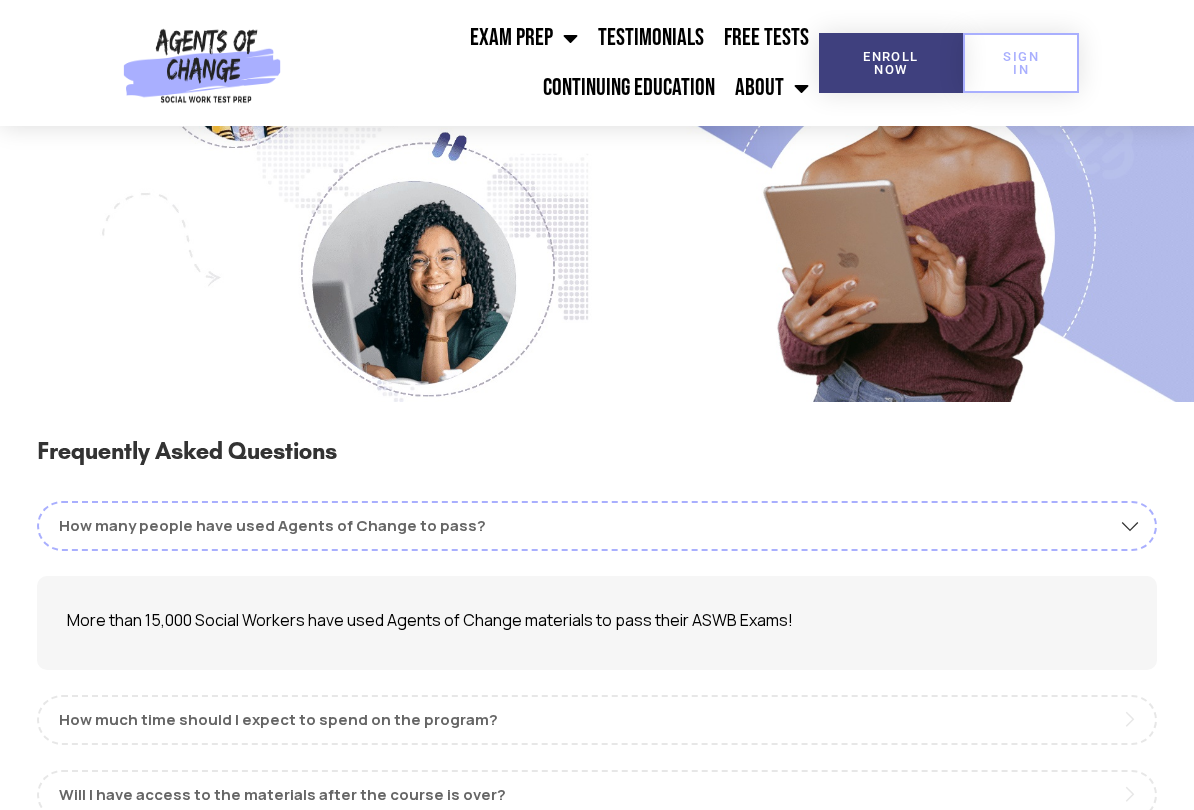 click on "How much time should I expect to spend on the program?" at bounding box center (597, 720) 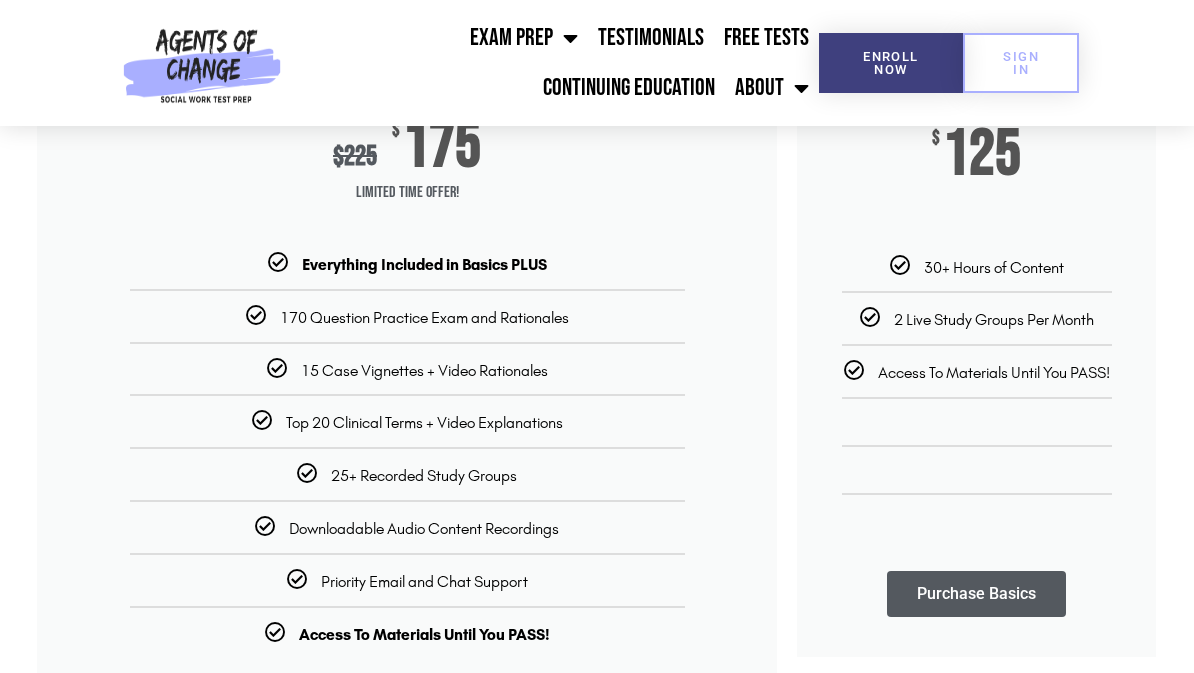 scroll, scrollTop: 317, scrollLeft: 0, axis: vertical 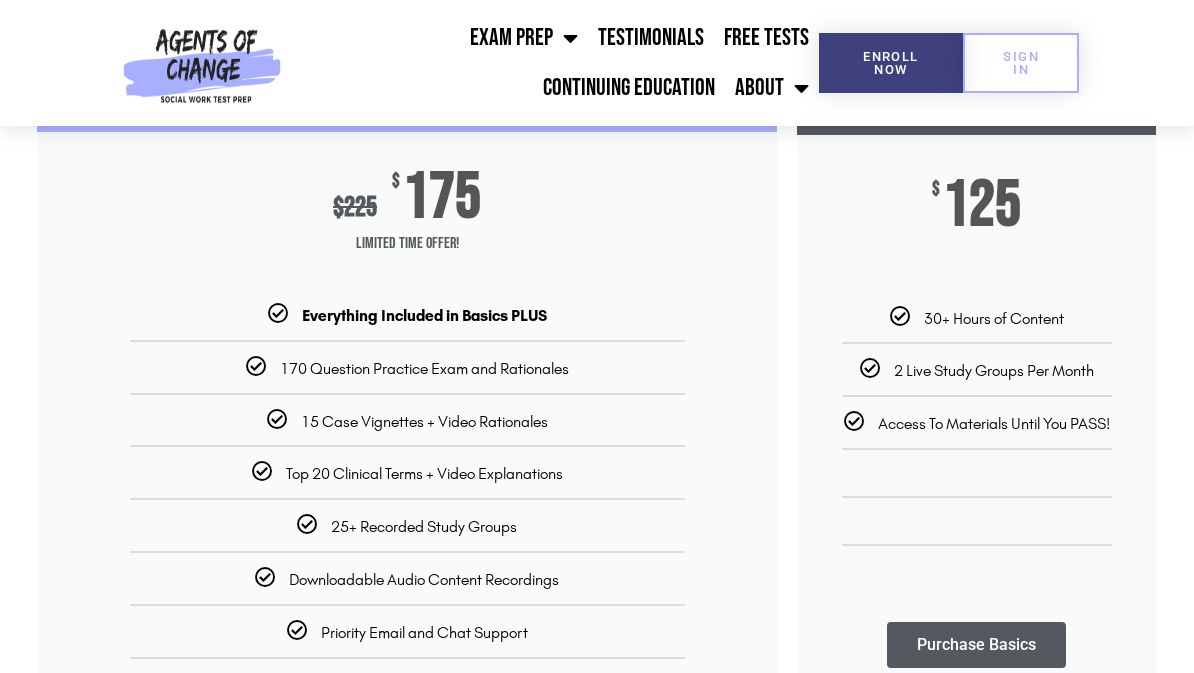 click on "170 Question Practice Exam and Rationales" at bounding box center [424, 368] 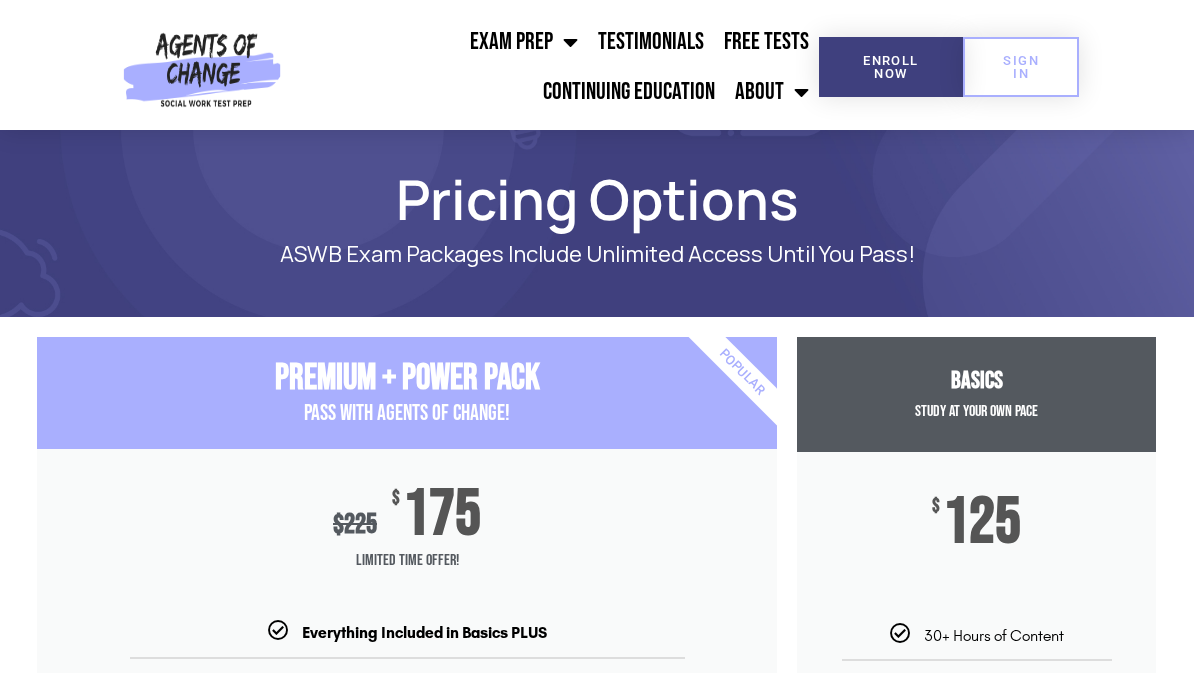 scroll, scrollTop: 0, scrollLeft: 0, axis: both 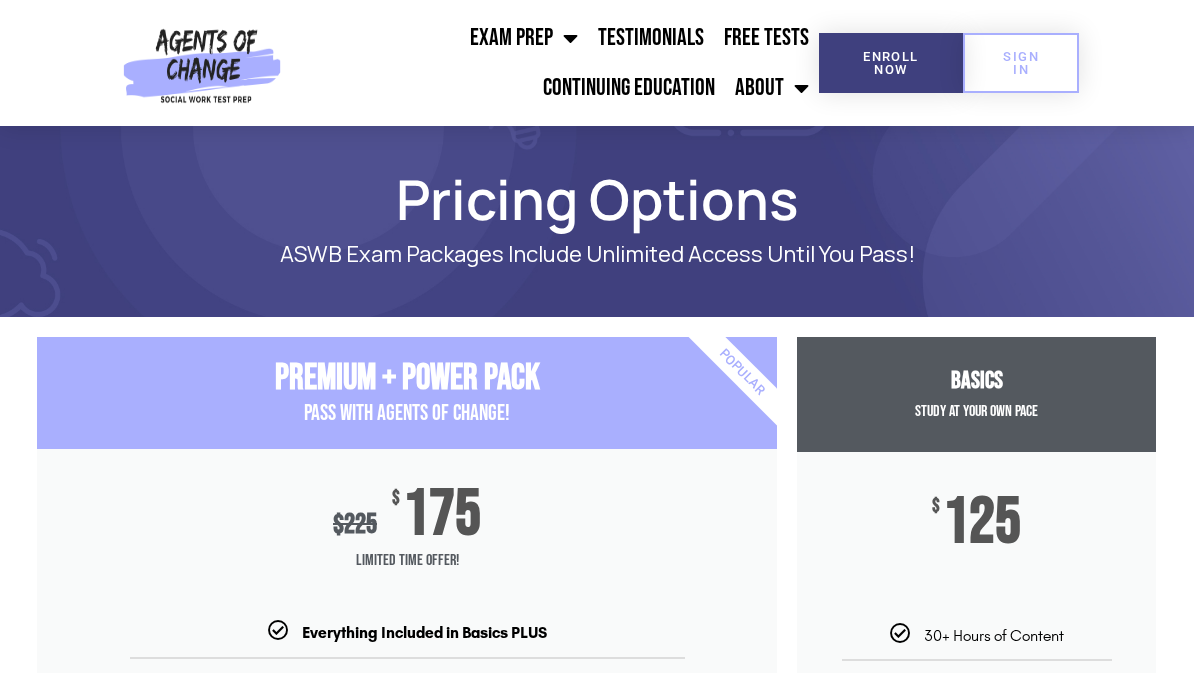 click on "Free Tests" 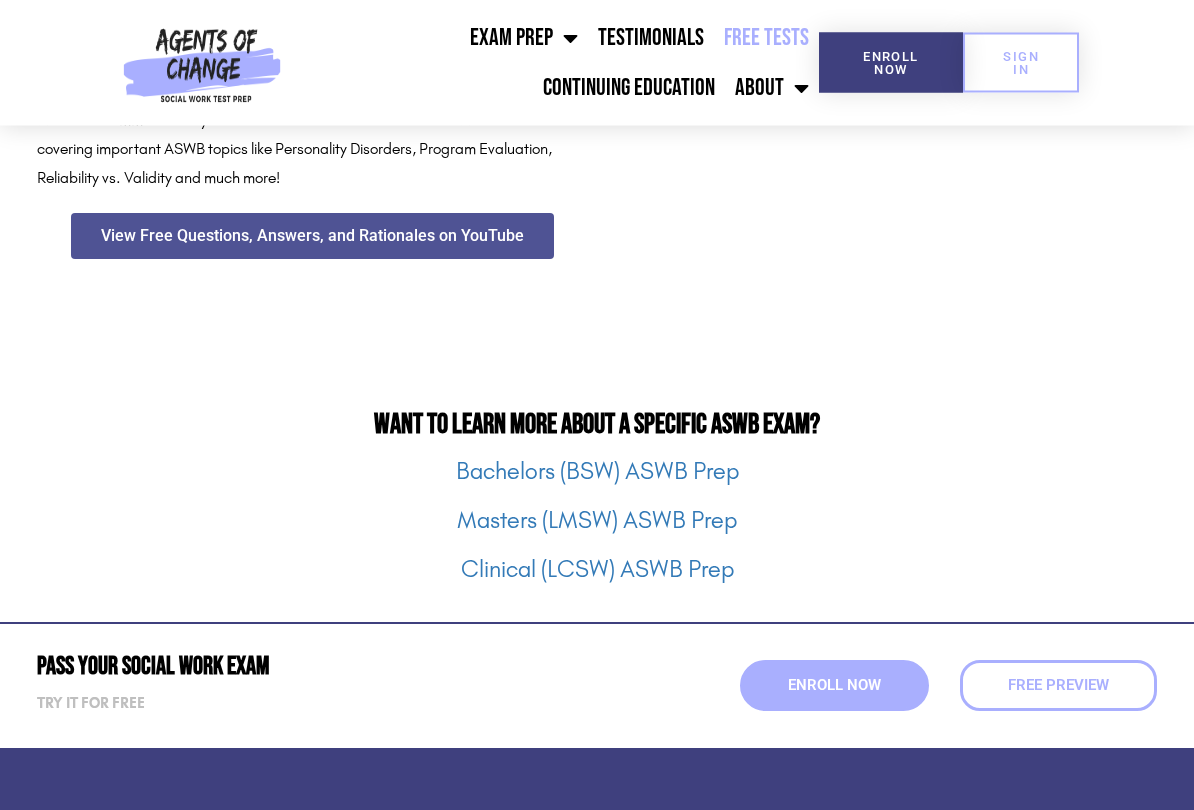 scroll, scrollTop: 2363, scrollLeft: 0, axis: vertical 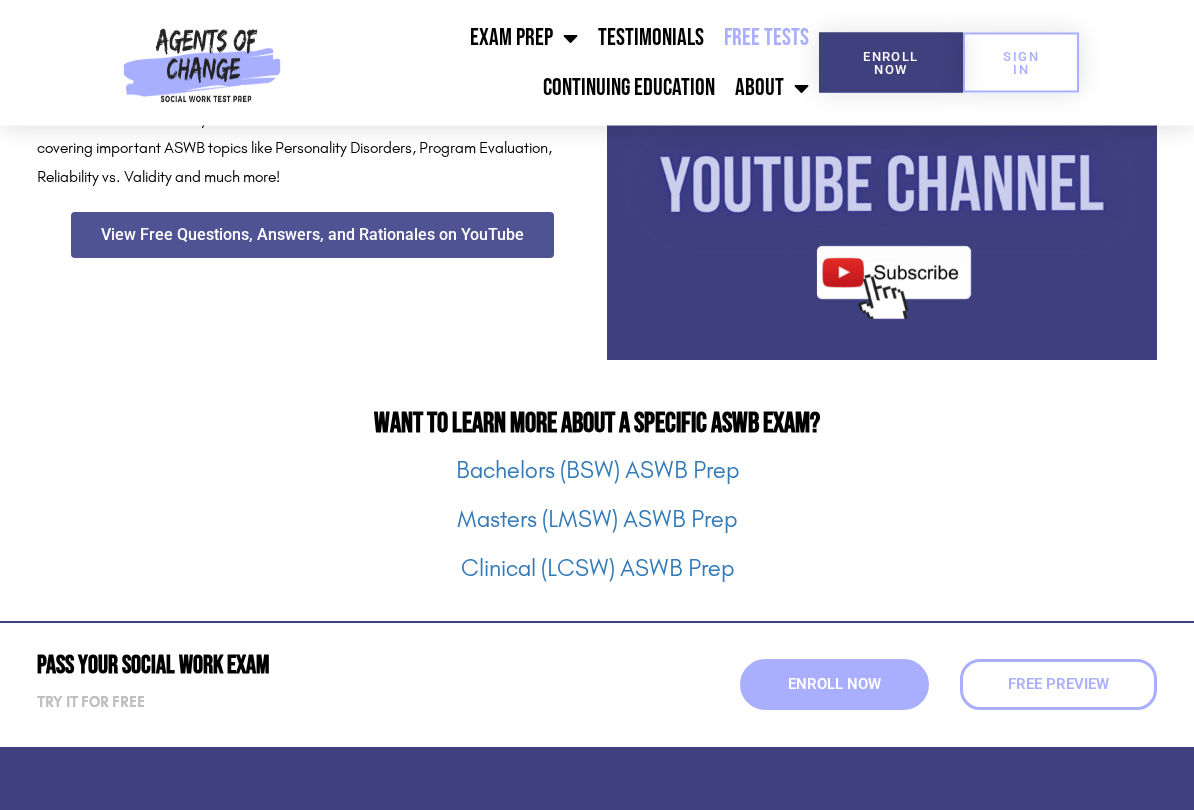 click on "Clinical (LCSW) ASWB Prep" at bounding box center (597, 569) 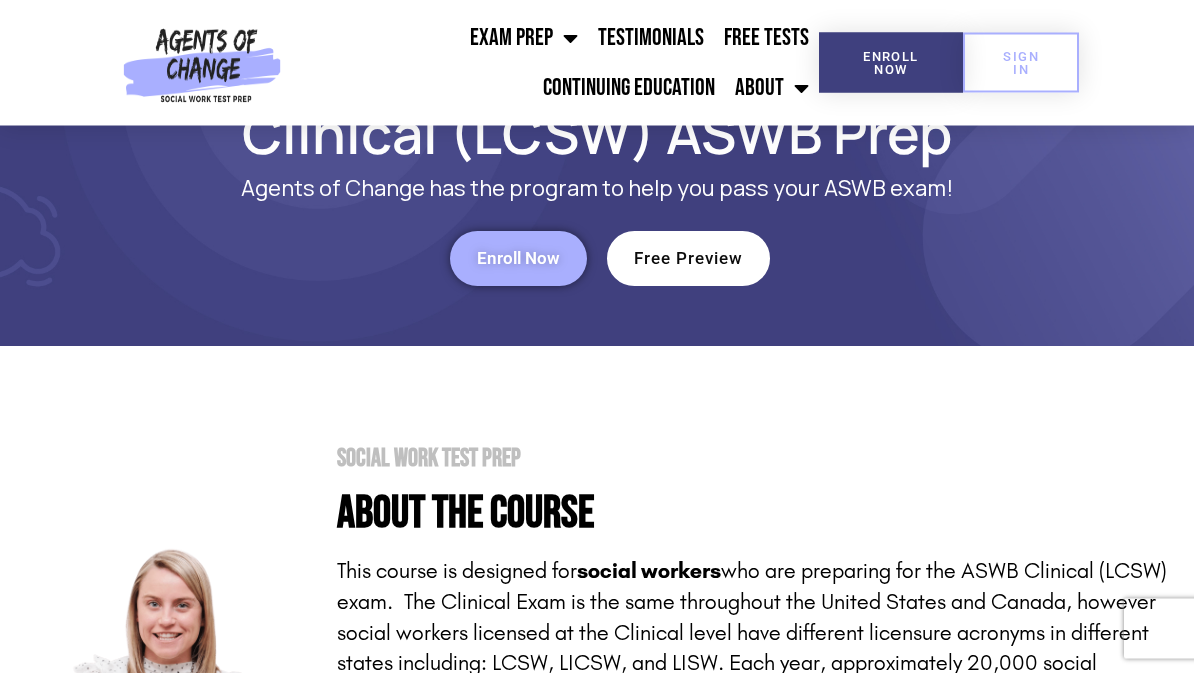 scroll, scrollTop: 0, scrollLeft: 0, axis: both 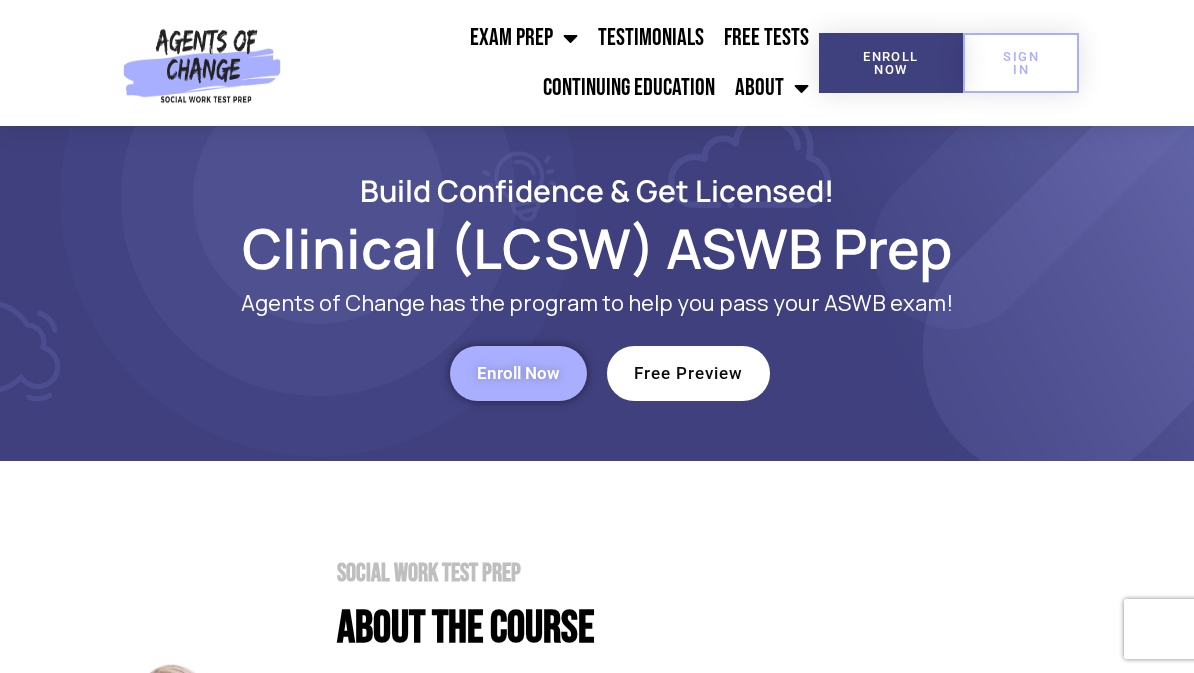 click on "Exam Prep" 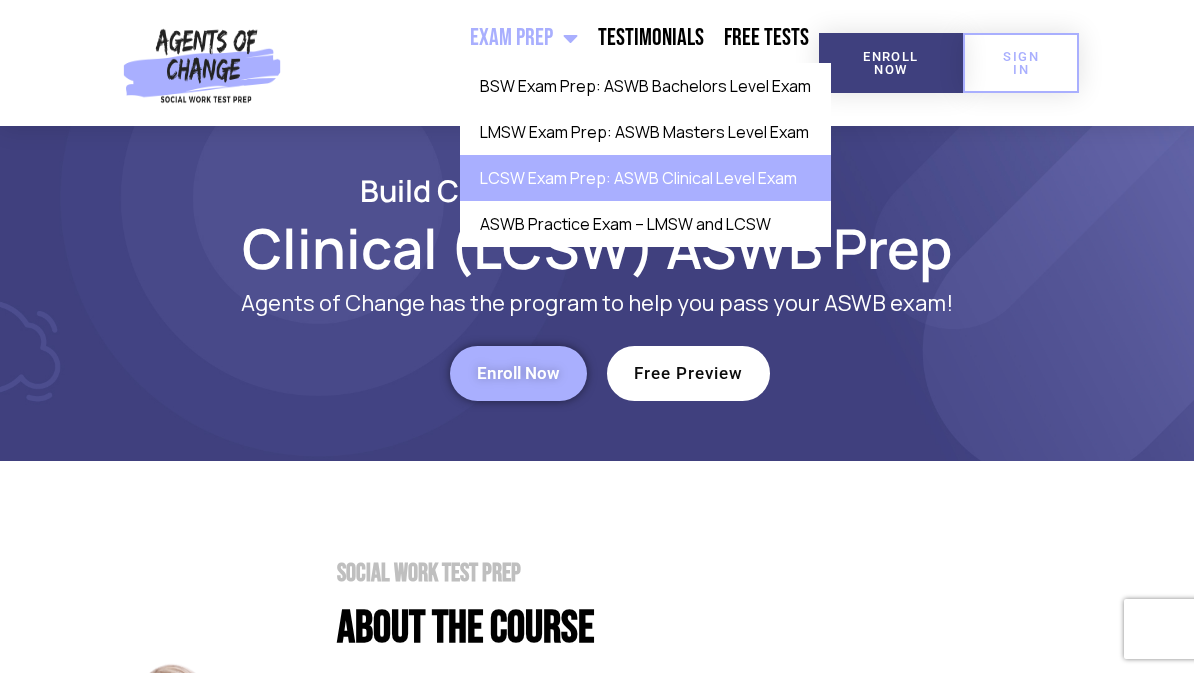 click on "ASWB Practice Exam – LMSW and LCSW" 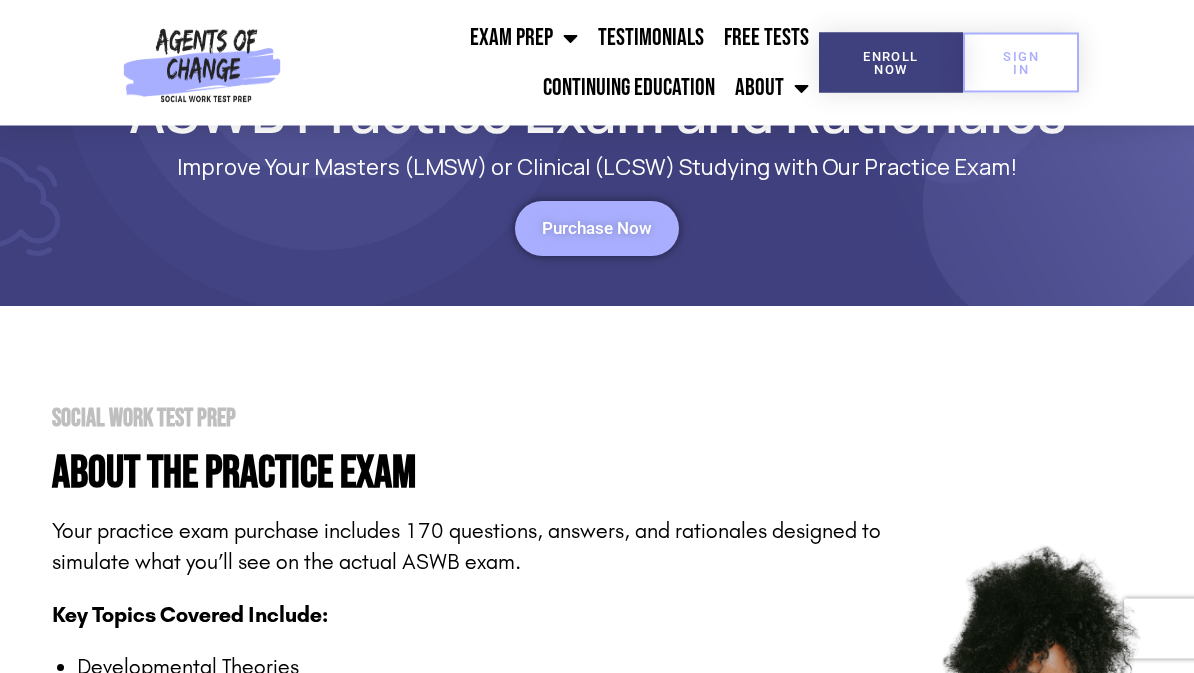 scroll, scrollTop: 0, scrollLeft: 0, axis: both 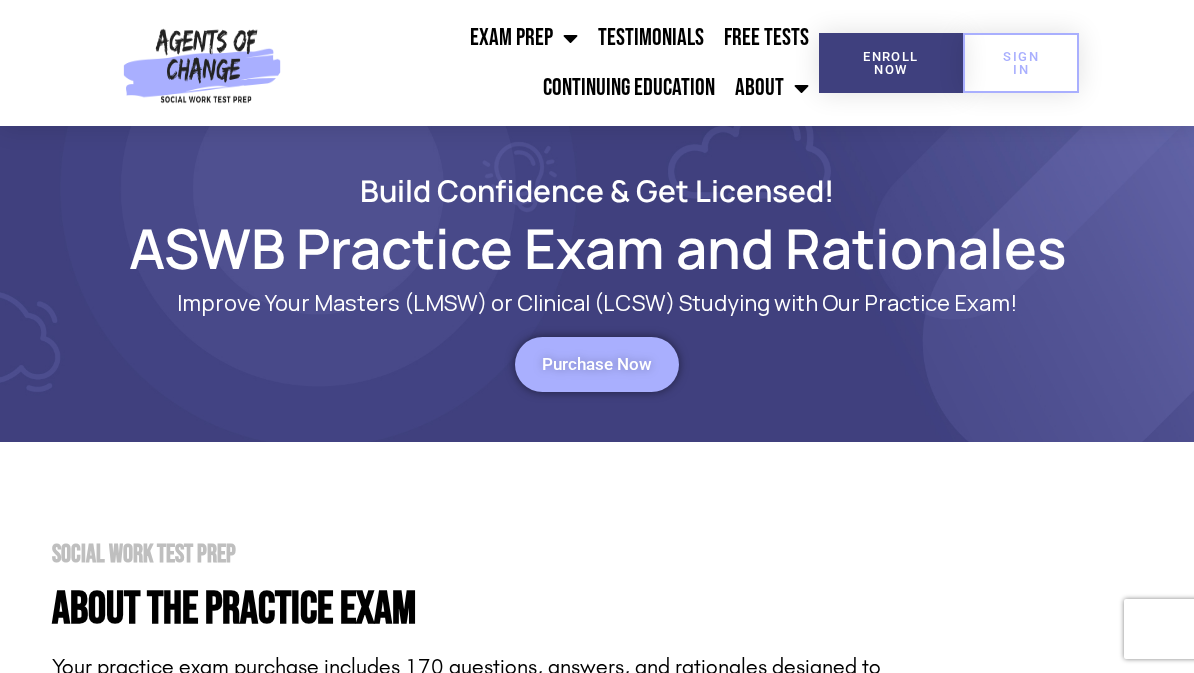 click on "Exam Prep" 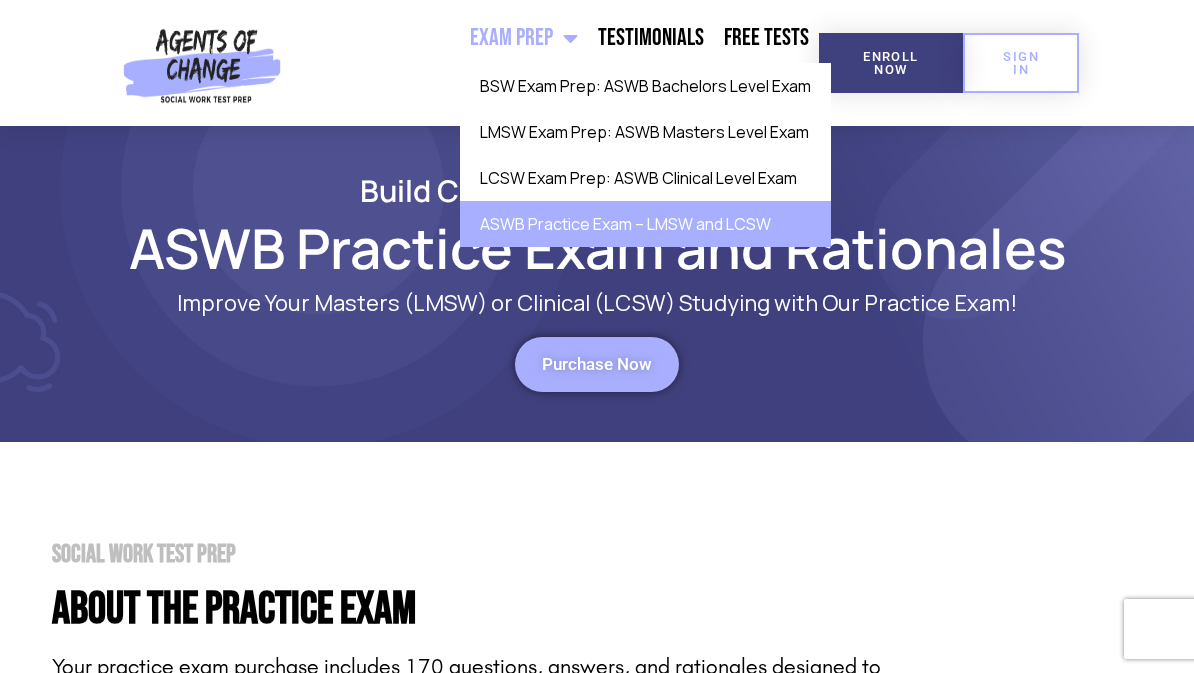 click on "LCSW Exam Prep: ASWB Clinical Level Exam" 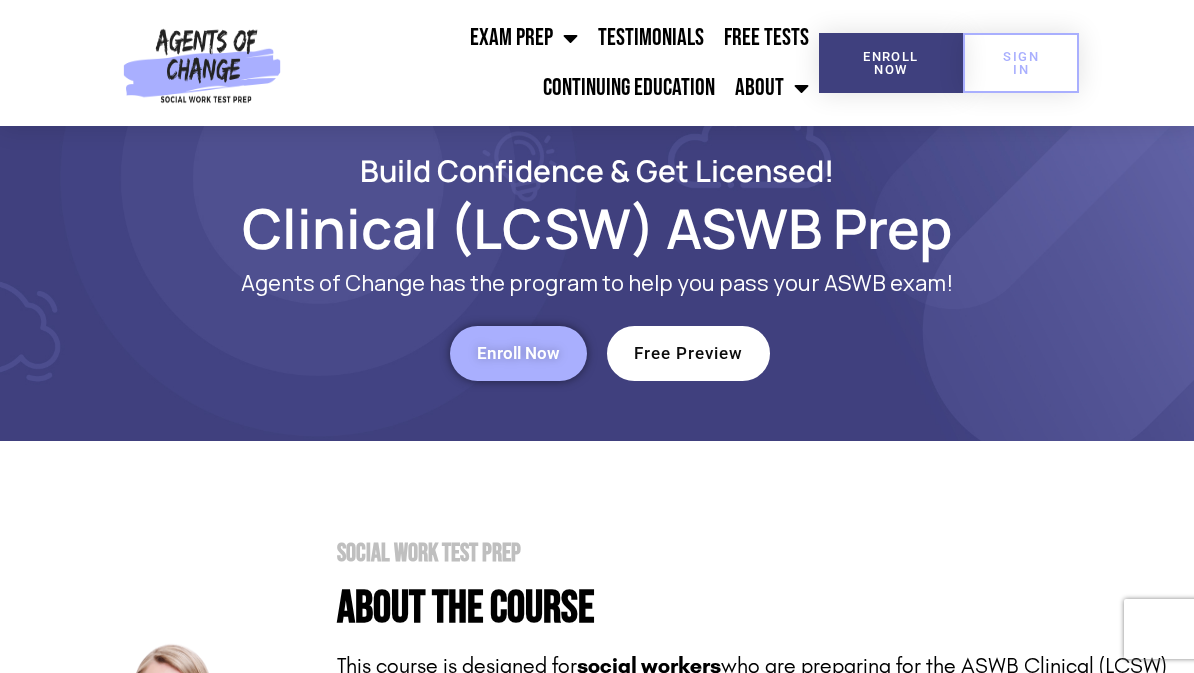 scroll, scrollTop: 0, scrollLeft: 0, axis: both 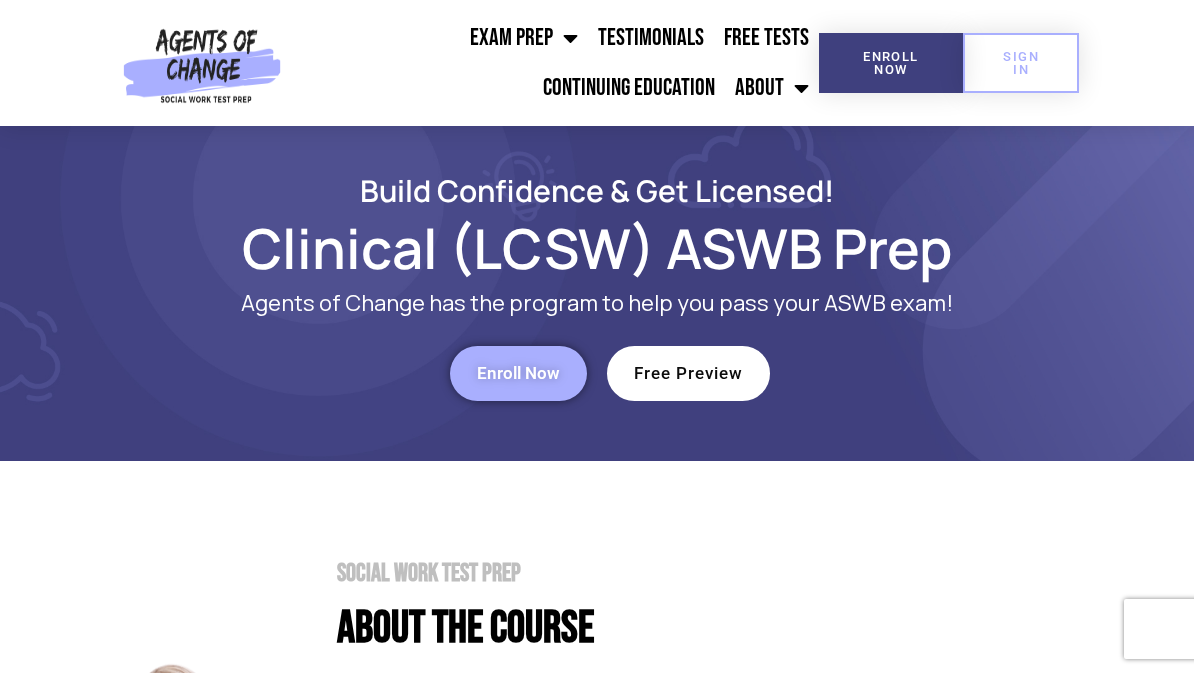 click on "Enroll Now" at bounding box center [891, 63] 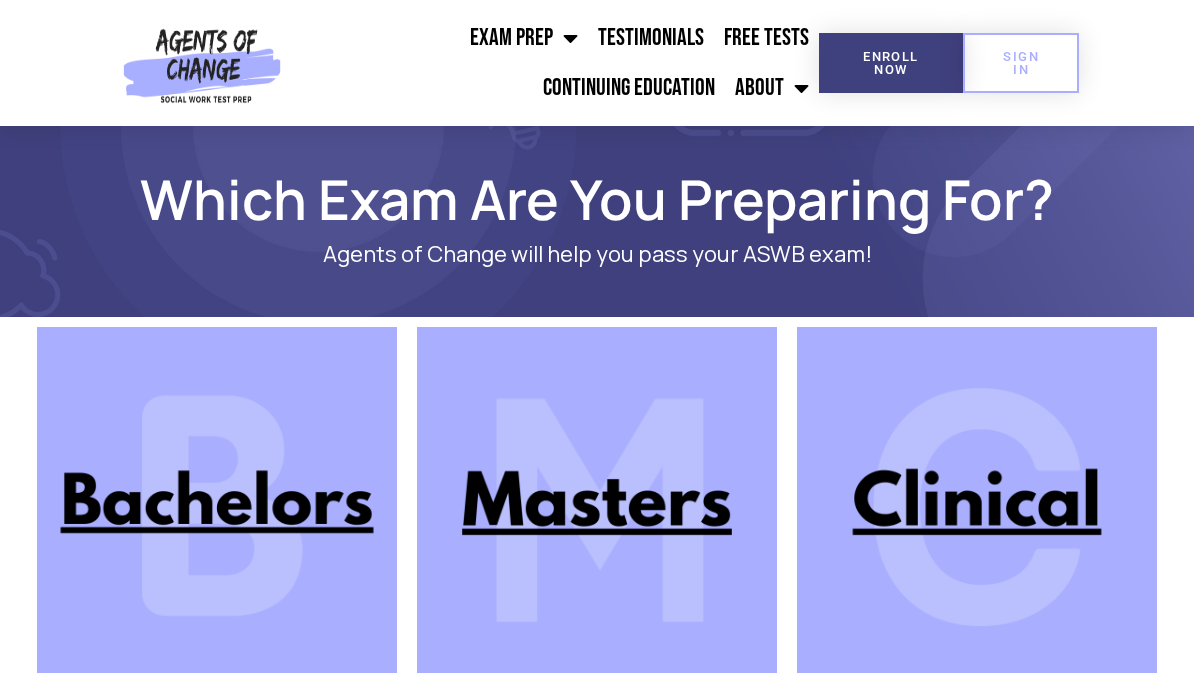 scroll, scrollTop: 0, scrollLeft: 0, axis: both 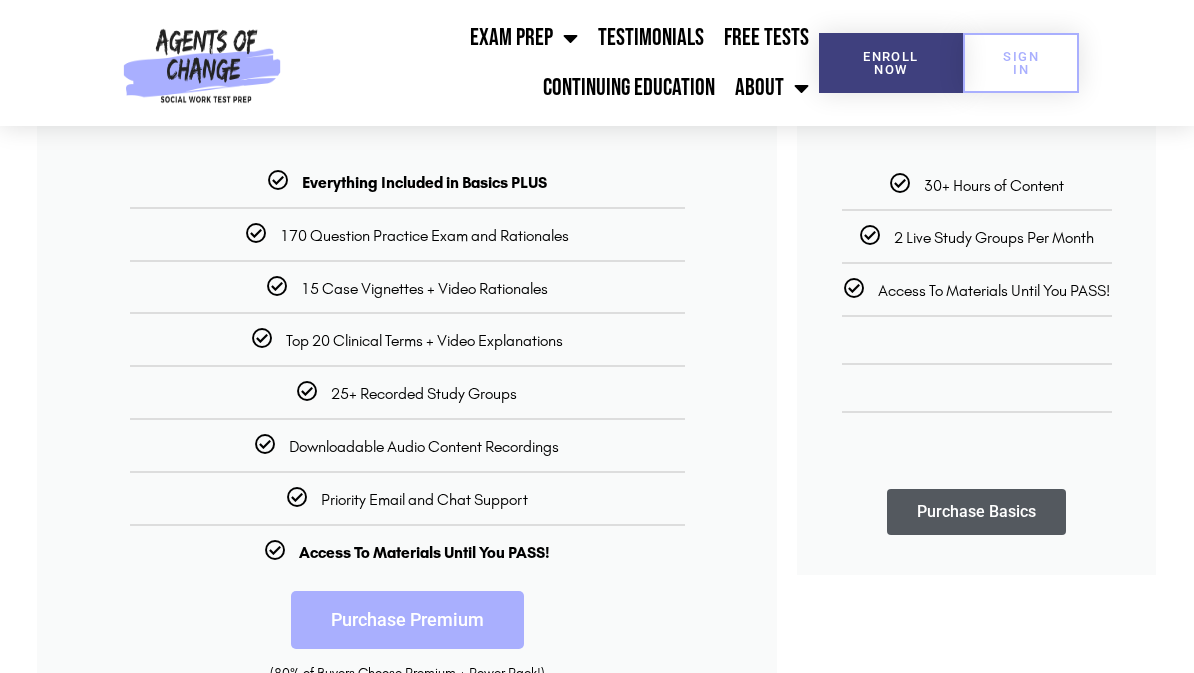 click on "Purchase Premium" at bounding box center [407, 620] 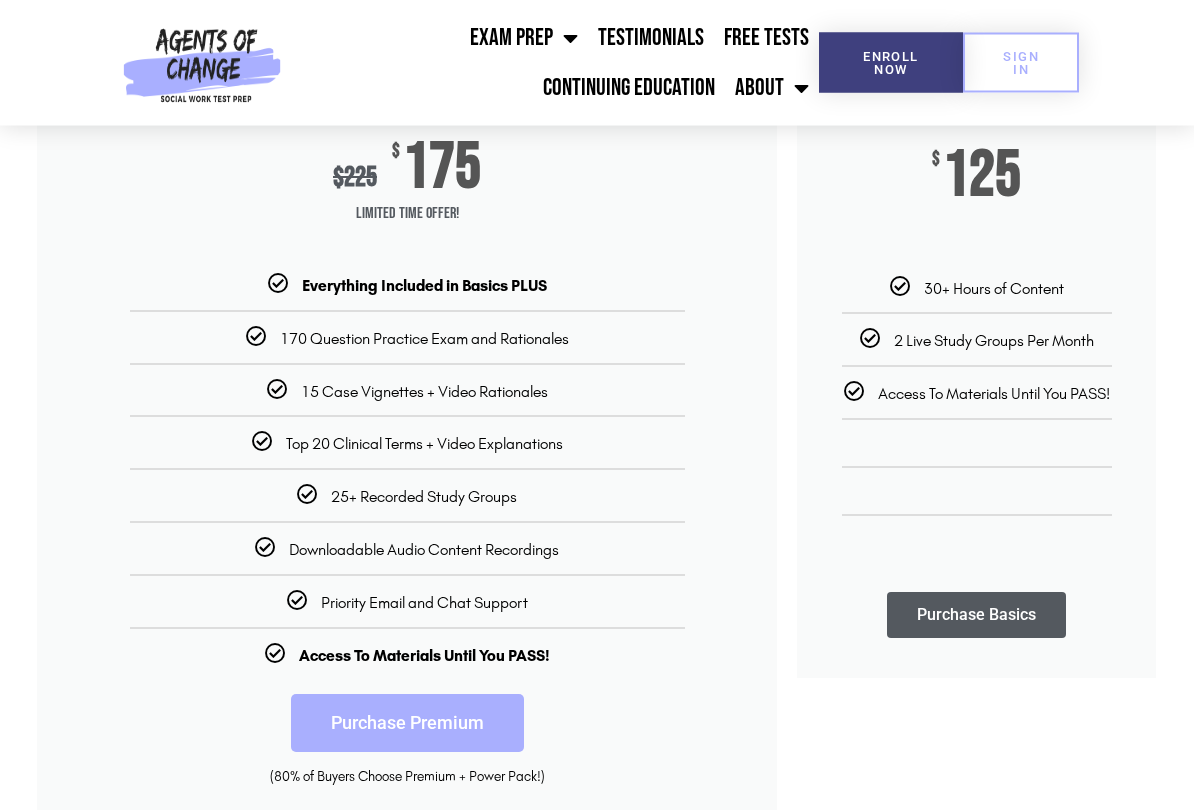 scroll, scrollTop: 343, scrollLeft: 0, axis: vertical 